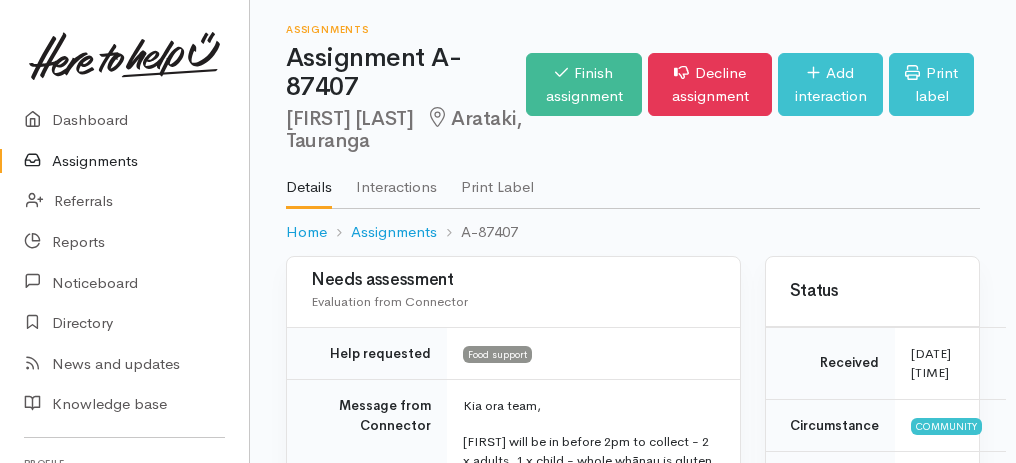 scroll, scrollTop: 800, scrollLeft: 0, axis: vertical 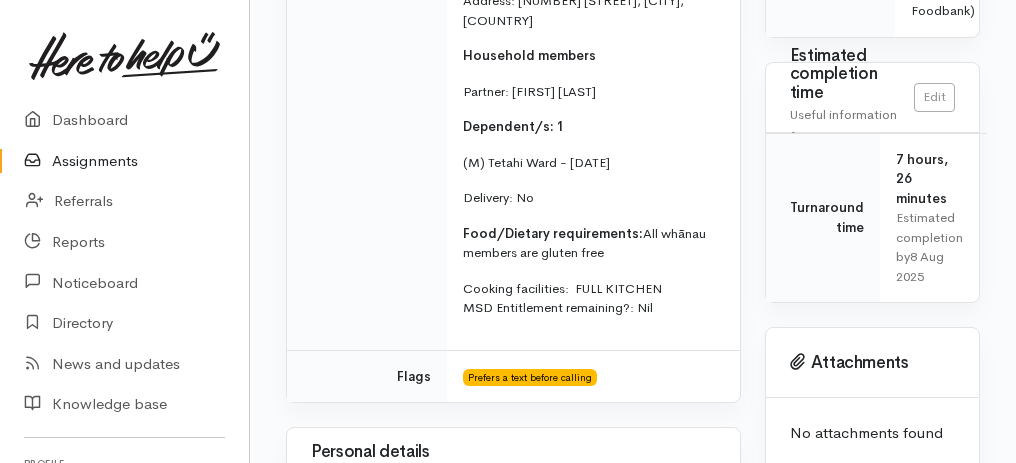 click on "Assignments" at bounding box center (124, 161) 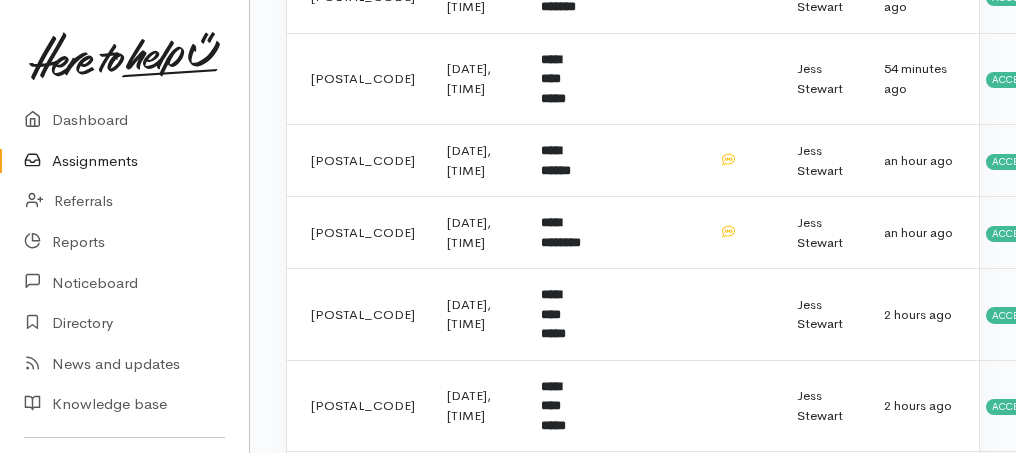 scroll, scrollTop: 666, scrollLeft: 0, axis: vertical 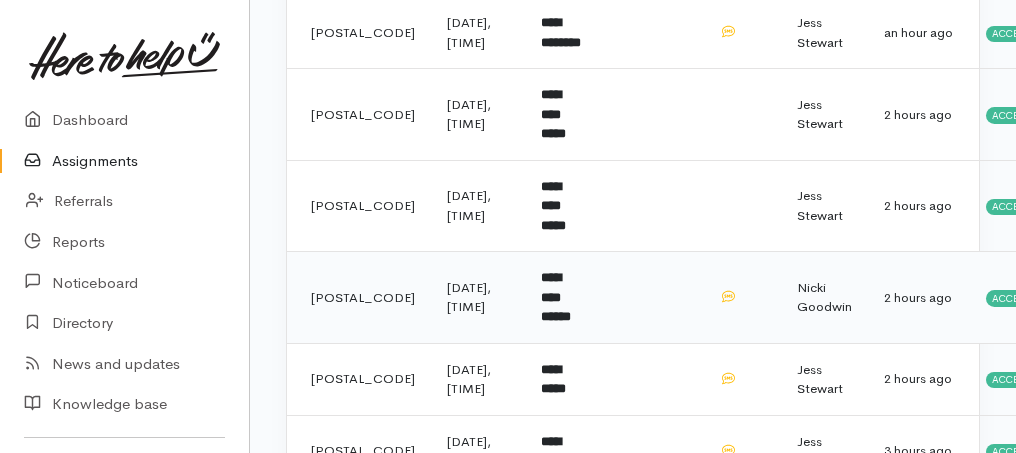 click on "**********" at bounding box center (562, 298) 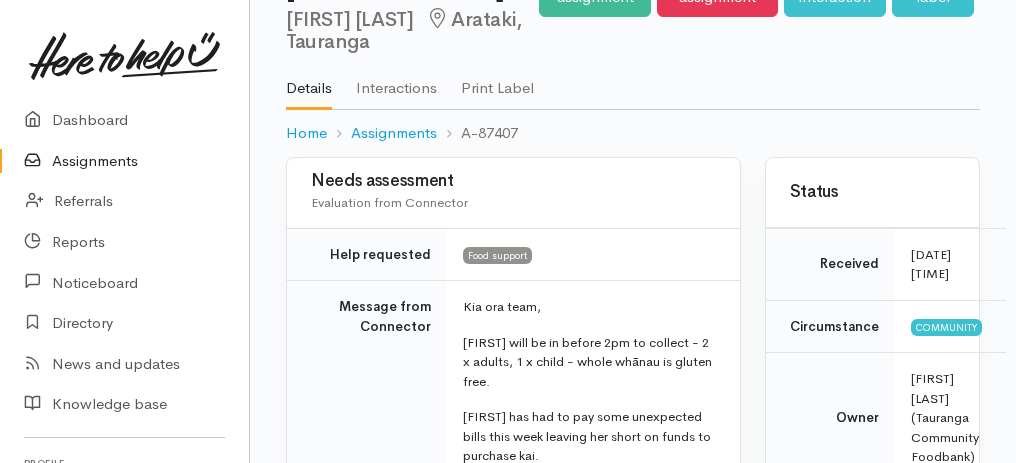 scroll, scrollTop: 0, scrollLeft: 0, axis: both 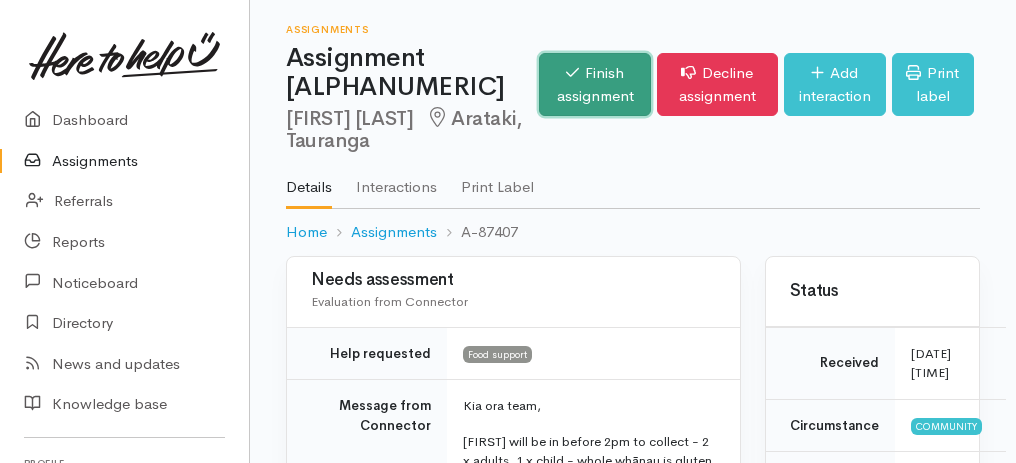 click on "Finish assignment" at bounding box center [595, 84] 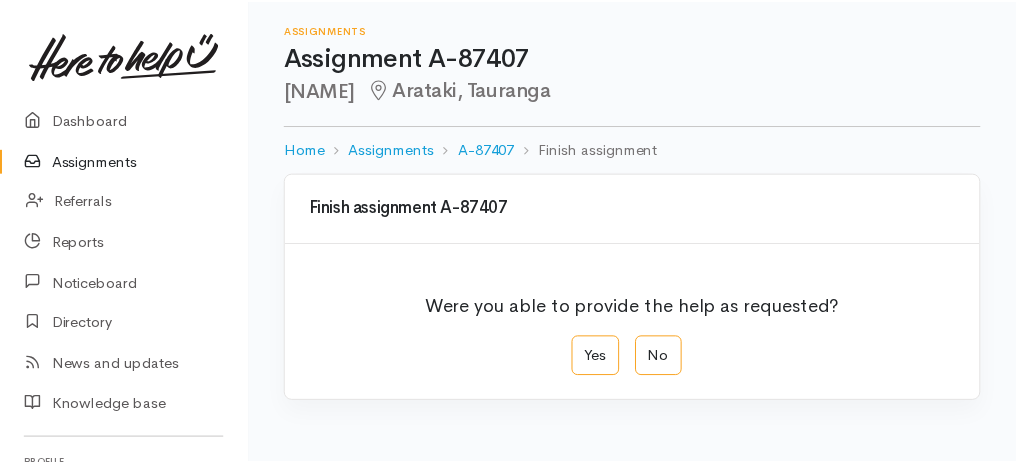 scroll, scrollTop: 0, scrollLeft: 0, axis: both 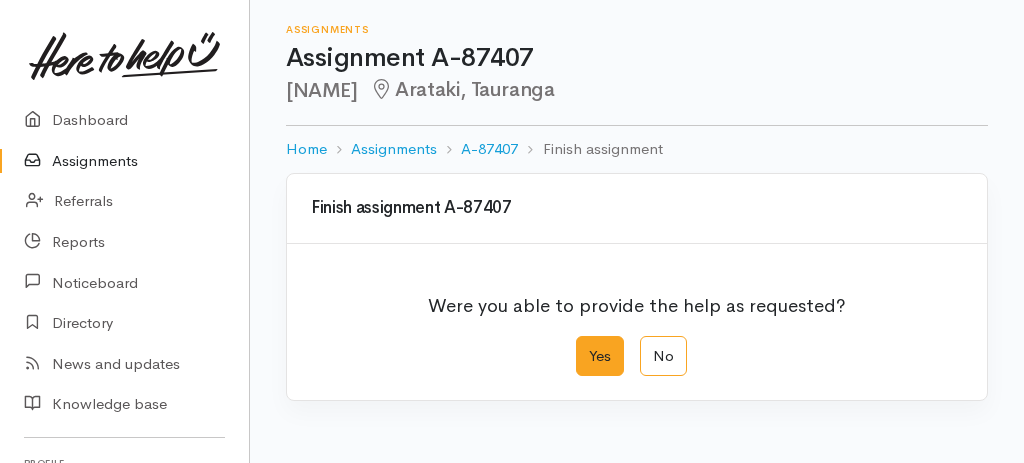 click on "Yes" at bounding box center [600, 356] 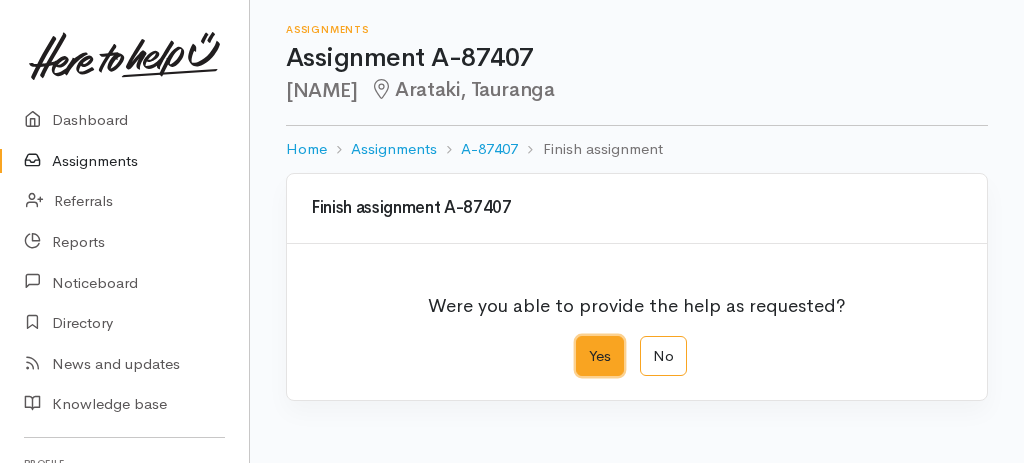 click on "Yes" at bounding box center [582, 342] 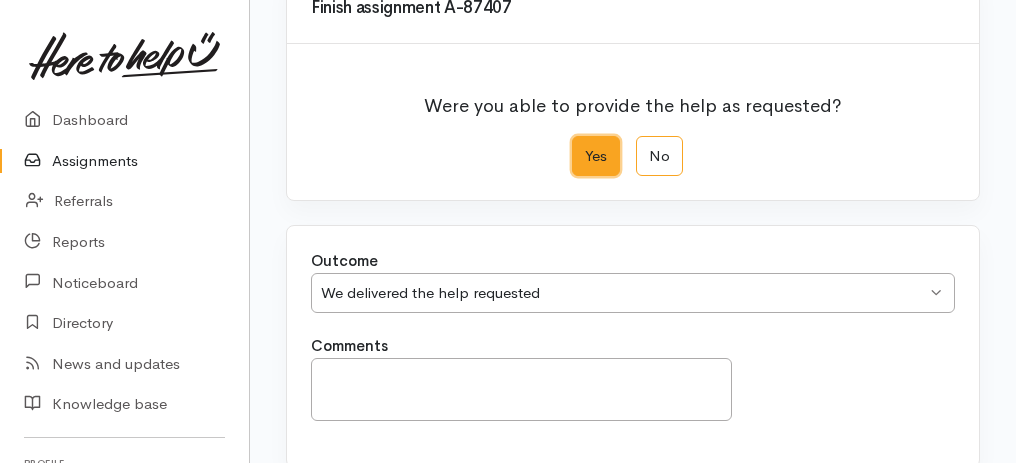 scroll, scrollTop: 398, scrollLeft: 0, axis: vertical 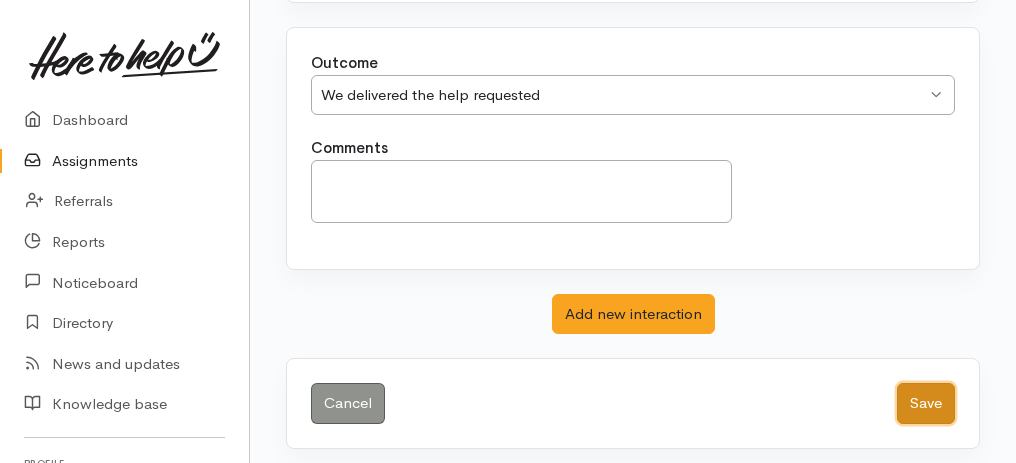 click on "Save" at bounding box center [926, 403] 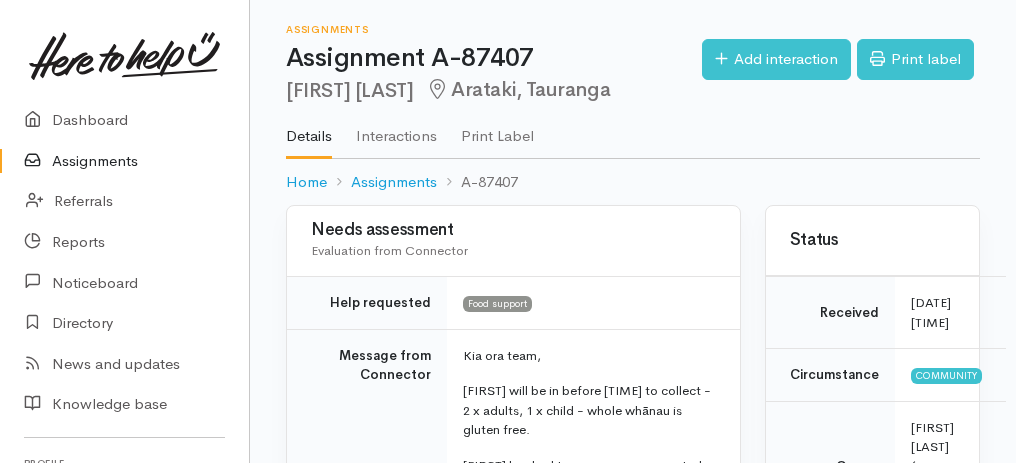 scroll, scrollTop: 0, scrollLeft: 0, axis: both 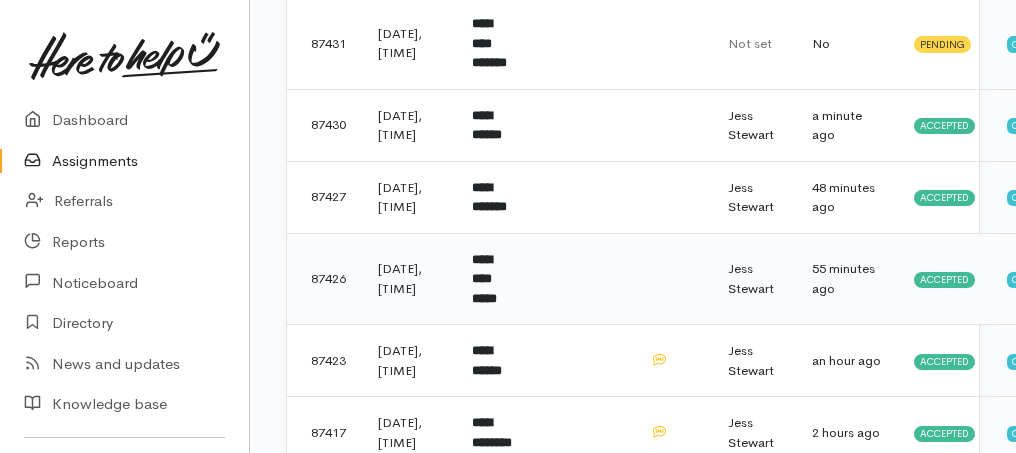 click on "**********" at bounding box center (484, 279) 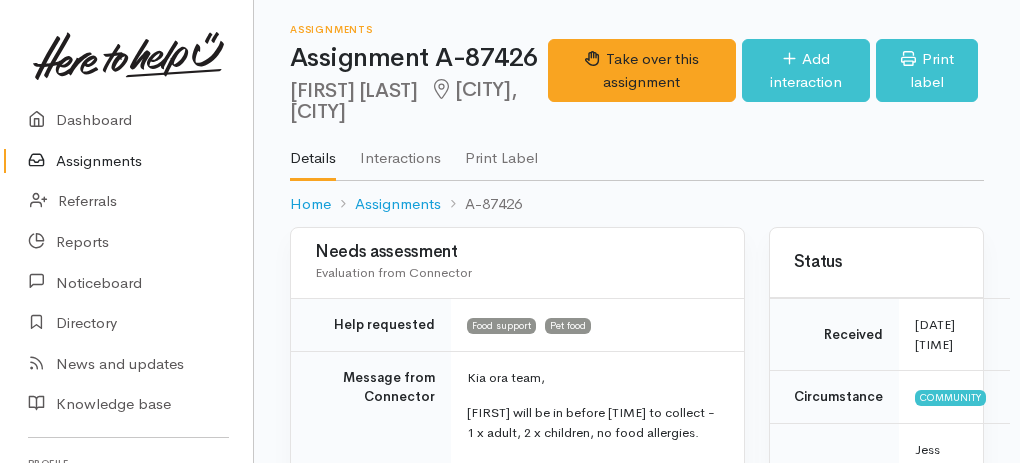 scroll, scrollTop: 0, scrollLeft: 0, axis: both 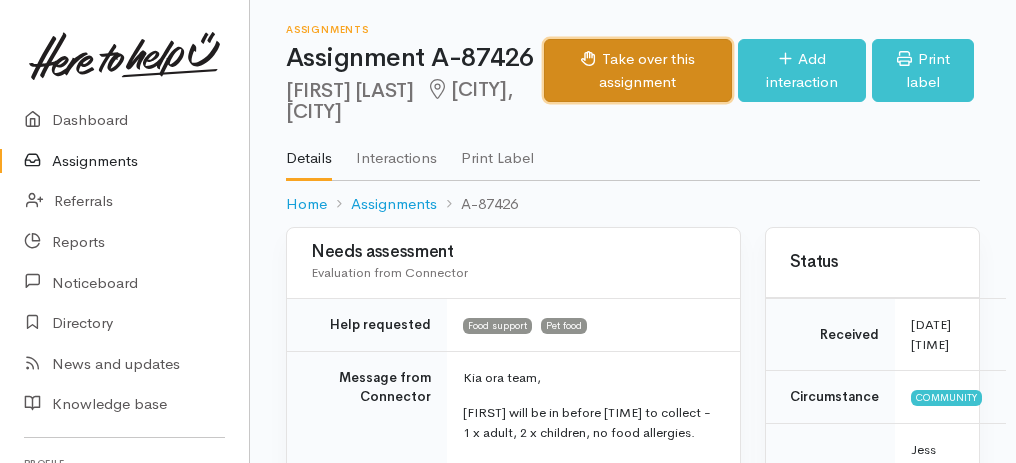 click on "Take over this assignment" at bounding box center [638, 70] 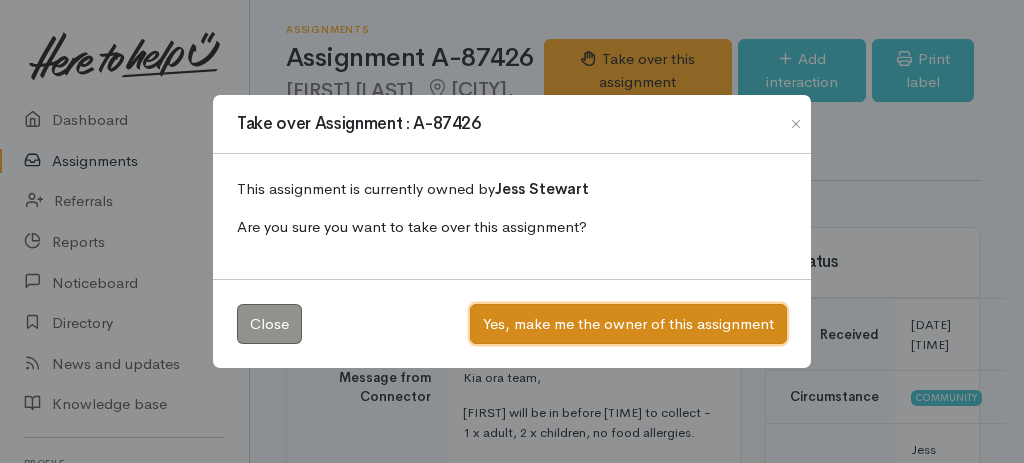 click on "Yes, make me the owner of this assignment" at bounding box center (628, 324) 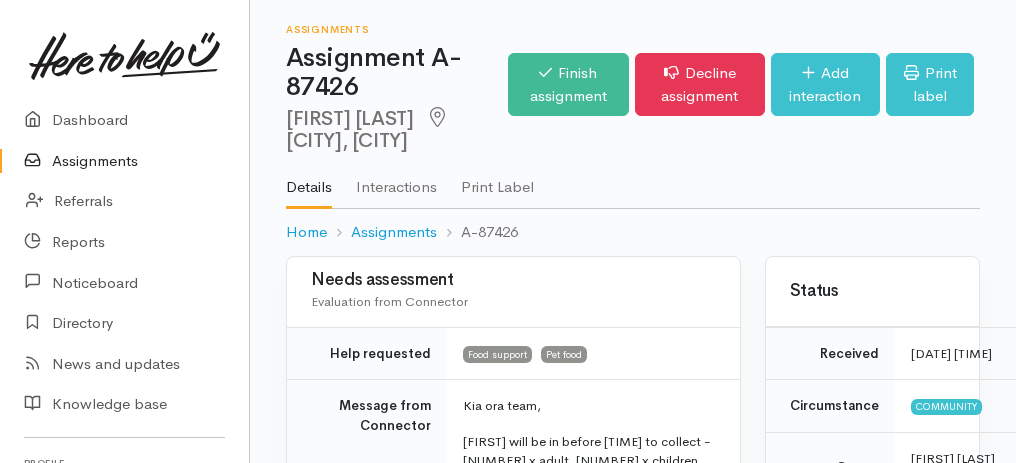 scroll, scrollTop: 0, scrollLeft: 0, axis: both 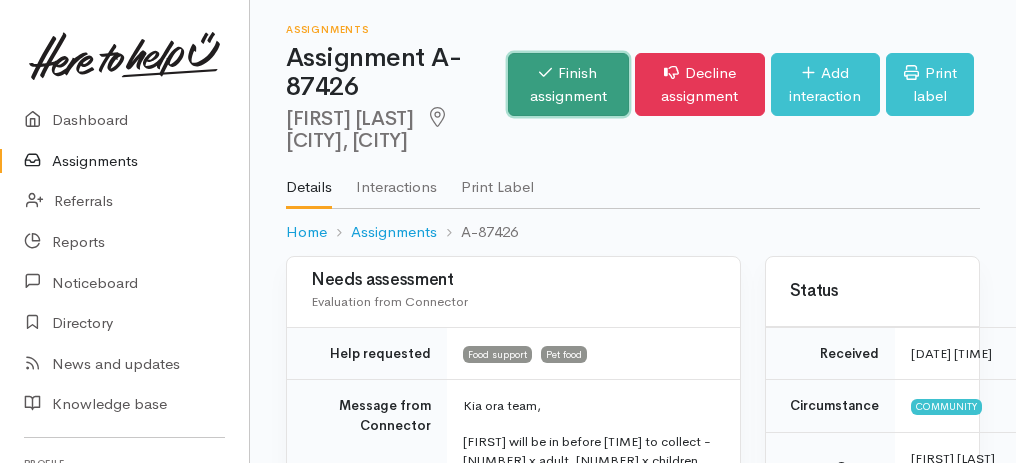 click on "Finish assignment" at bounding box center [568, 84] 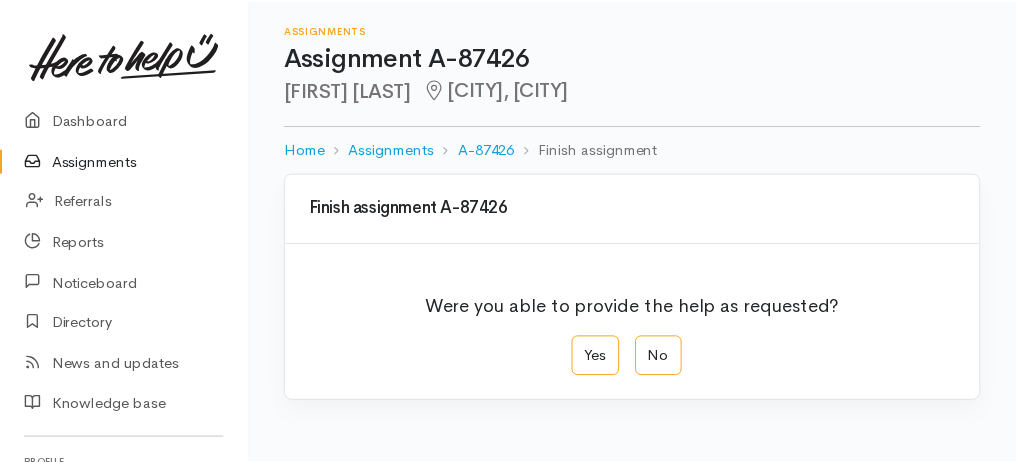 scroll, scrollTop: 0, scrollLeft: 0, axis: both 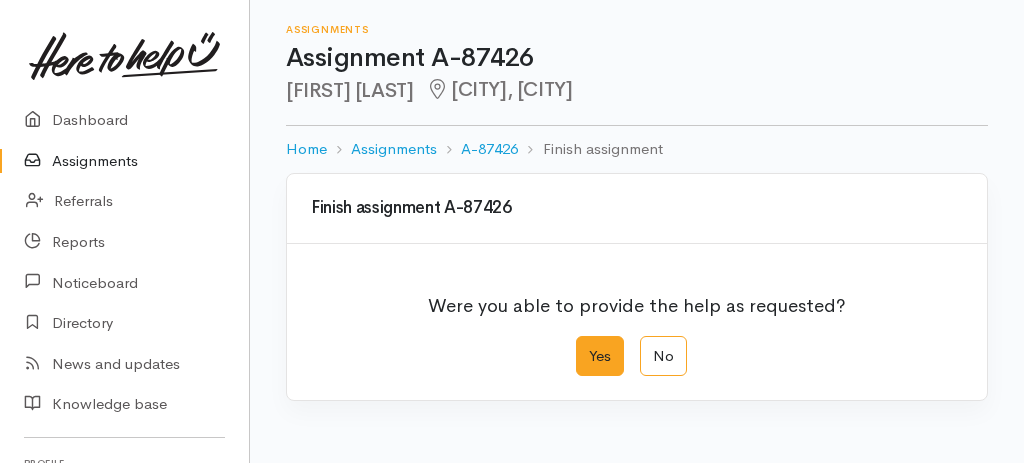 click on "Yes" at bounding box center [600, 356] 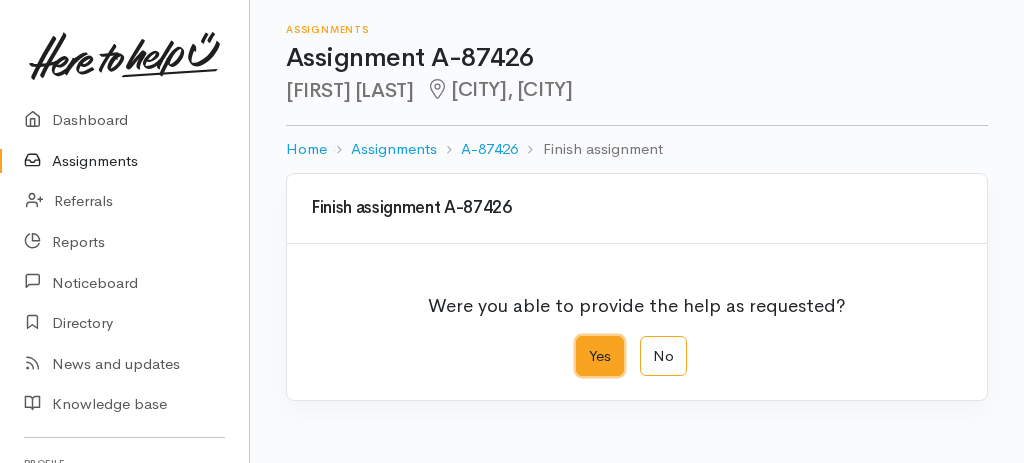 click on "Yes" at bounding box center (582, 342) 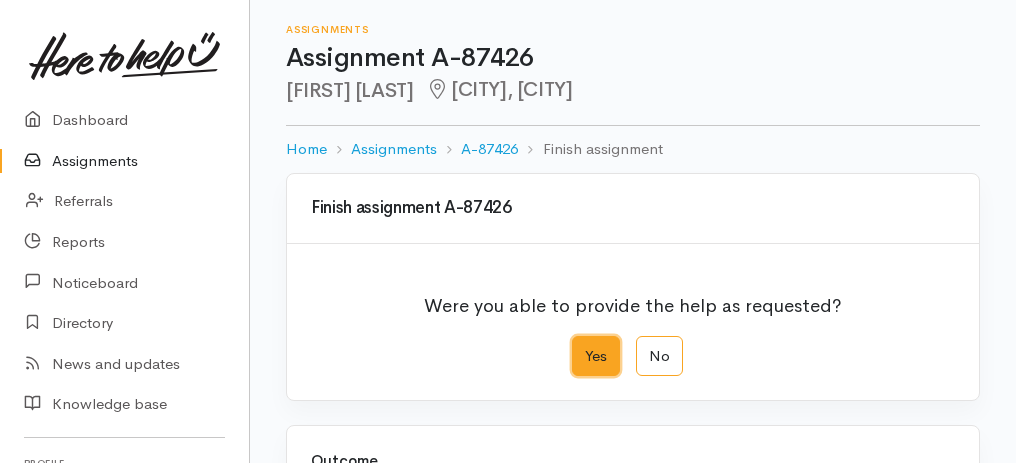 scroll, scrollTop: 398, scrollLeft: 0, axis: vertical 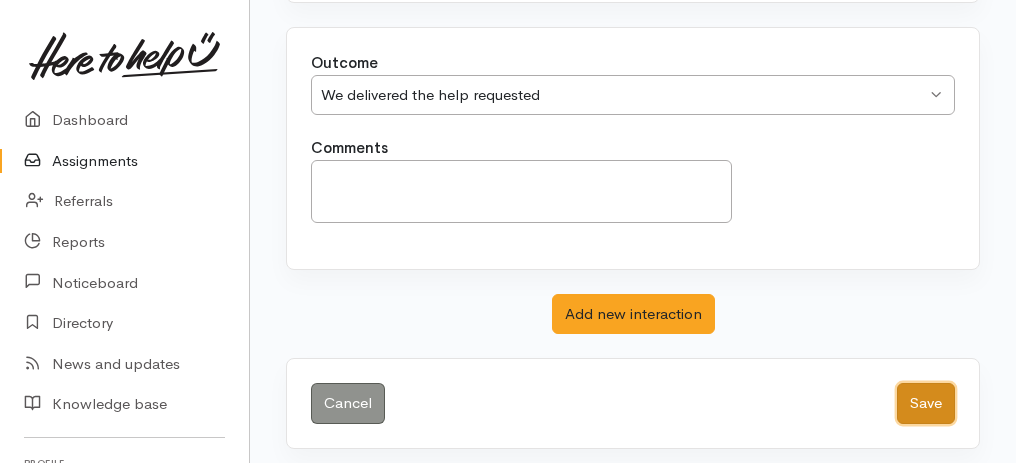 click on "Save" at bounding box center (926, 403) 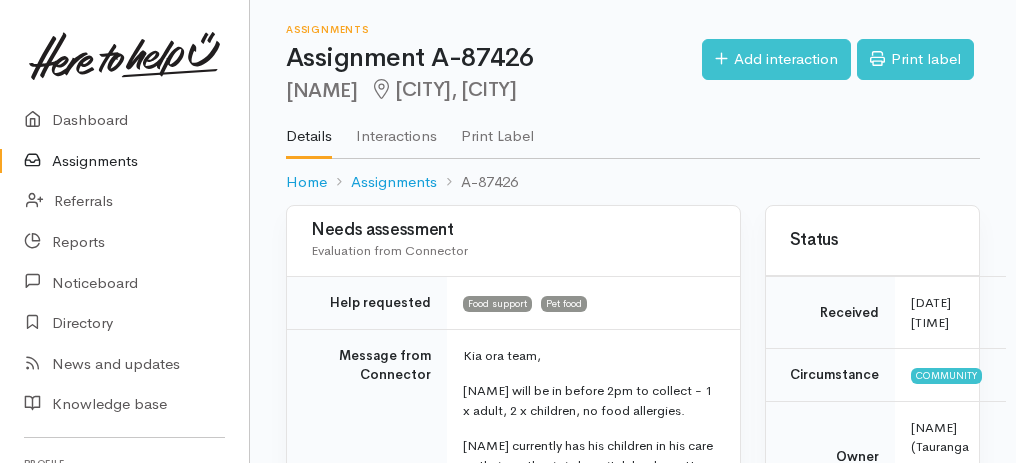 scroll, scrollTop: 0, scrollLeft: 0, axis: both 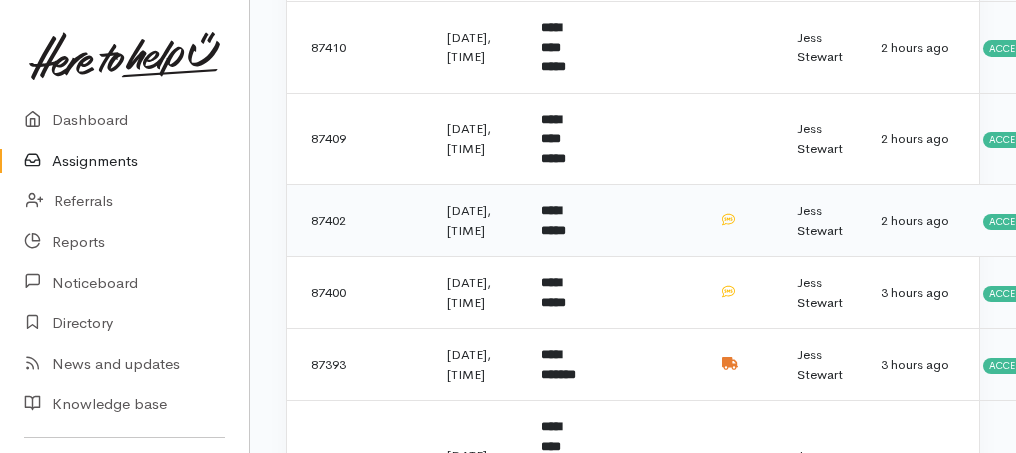 click on "**********" at bounding box center [553, 220] 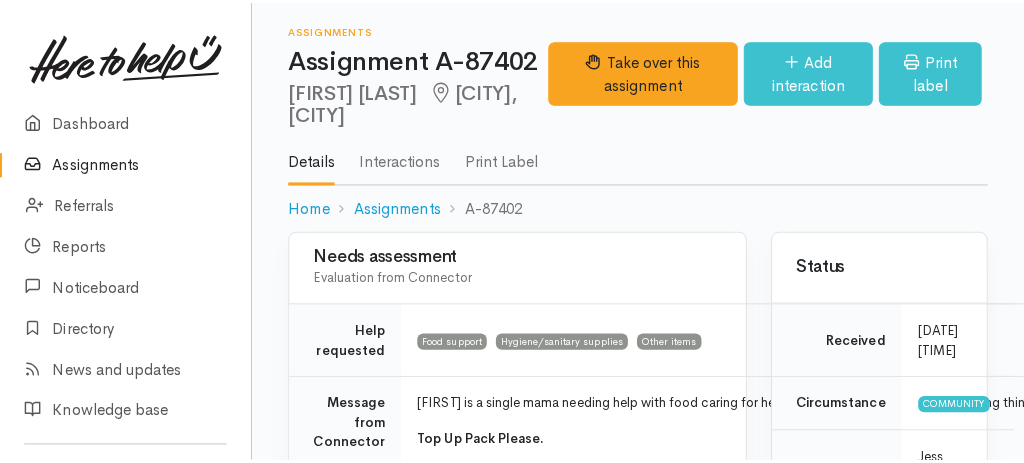 scroll, scrollTop: 0, scrollLeft: 0, axis: both 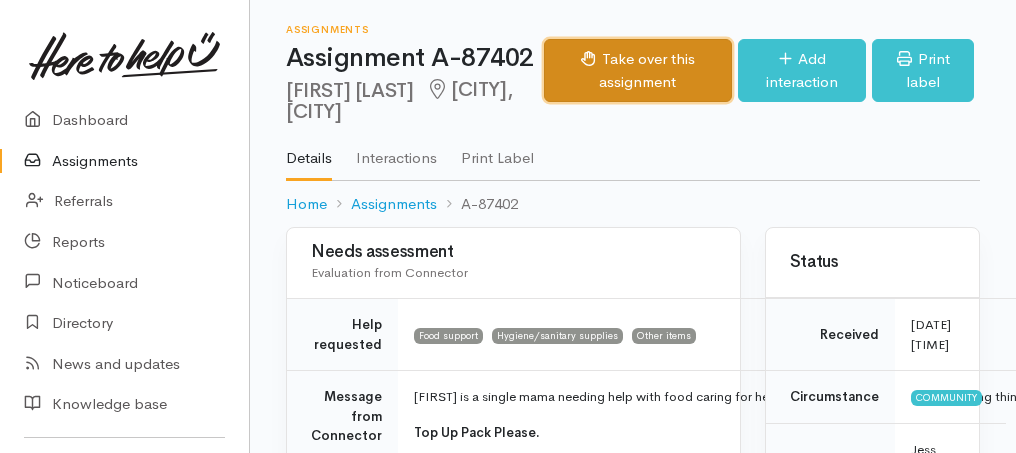 click on "Take over this assignment" at bounding box center [638, 70] 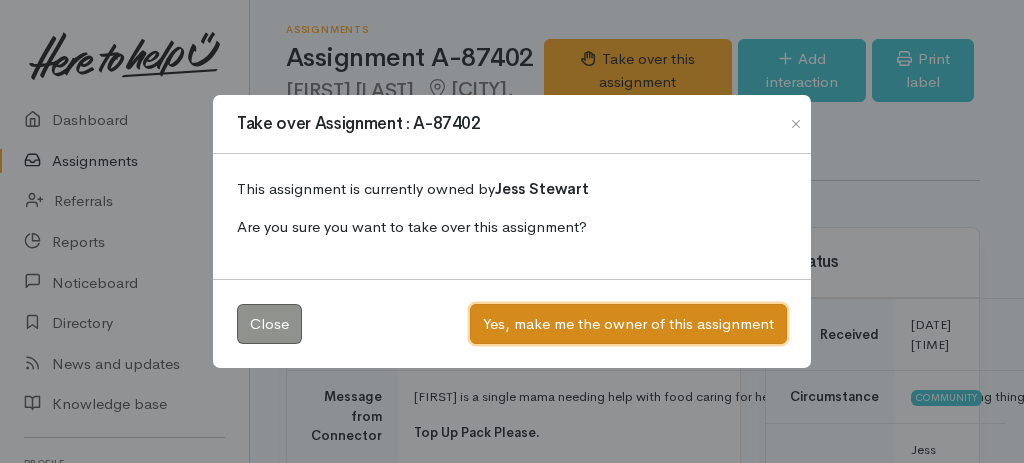 click on "Yes, make me the owner of this assignment" at bounding box center [628, 324] 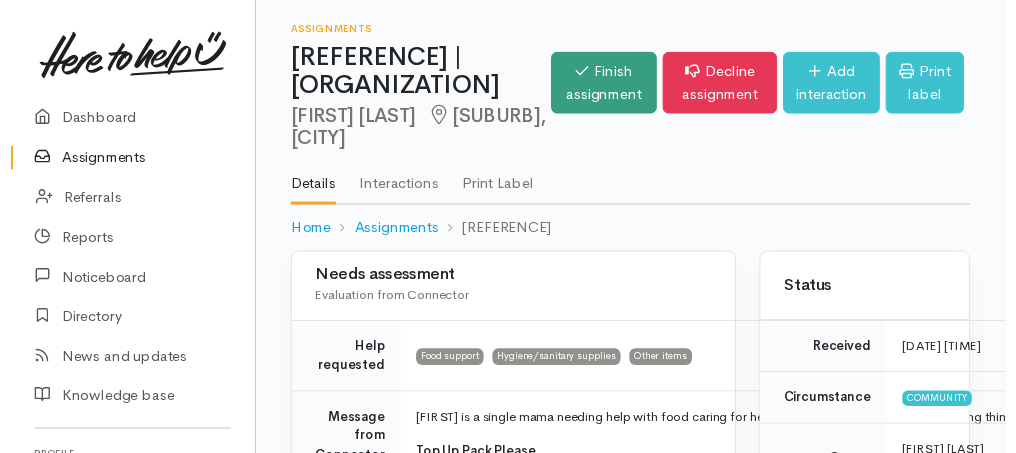 scroll, scrollTop: 0, scrollLeft: 0, axis: both 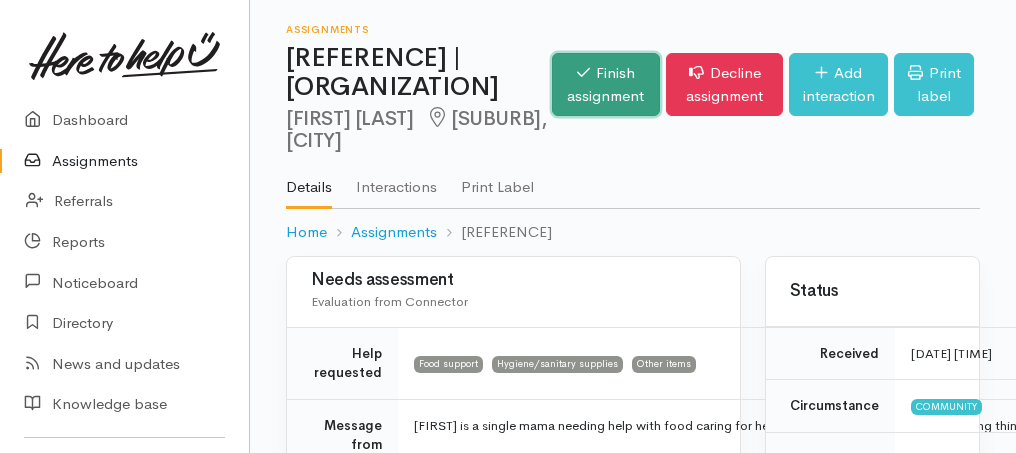 click on "Finish assignment" at bounding box center [606, 84] 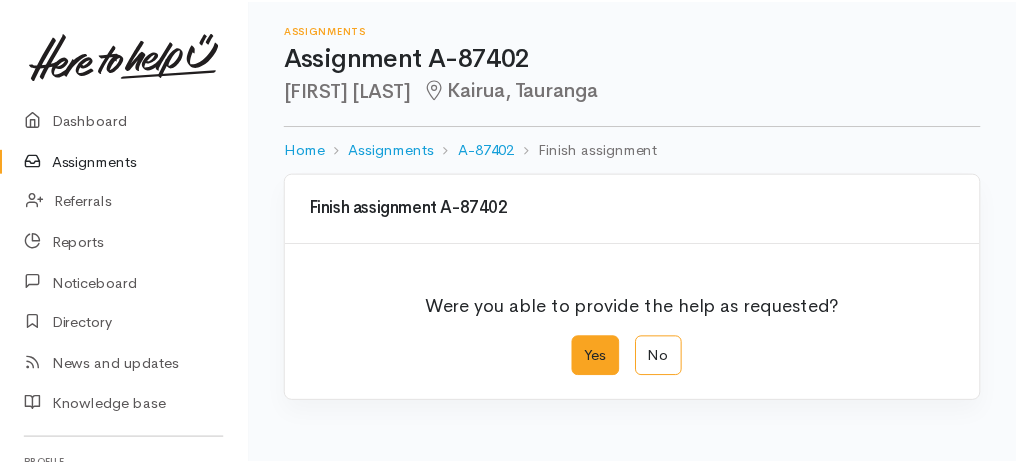scroll, scrollTop: 0, scrollLeft: 0, axis: both 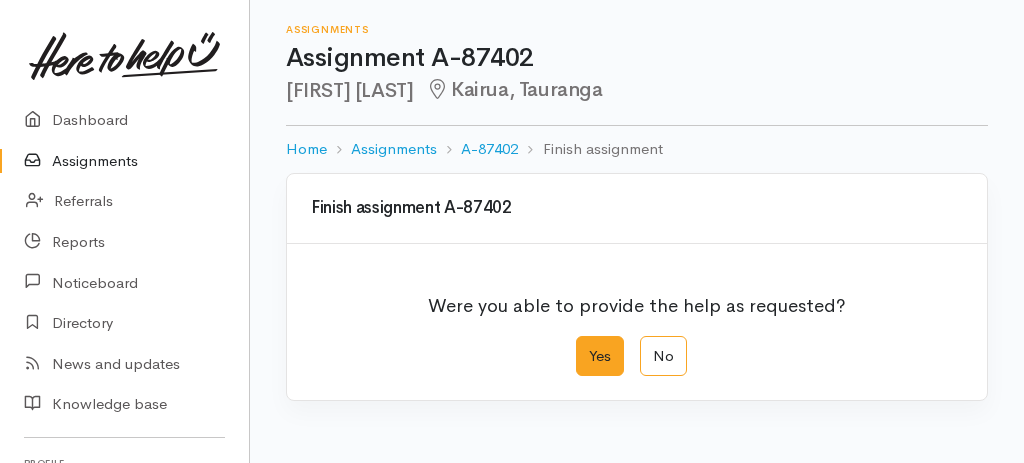 click on "Yes" at bounding box center (600, 356) 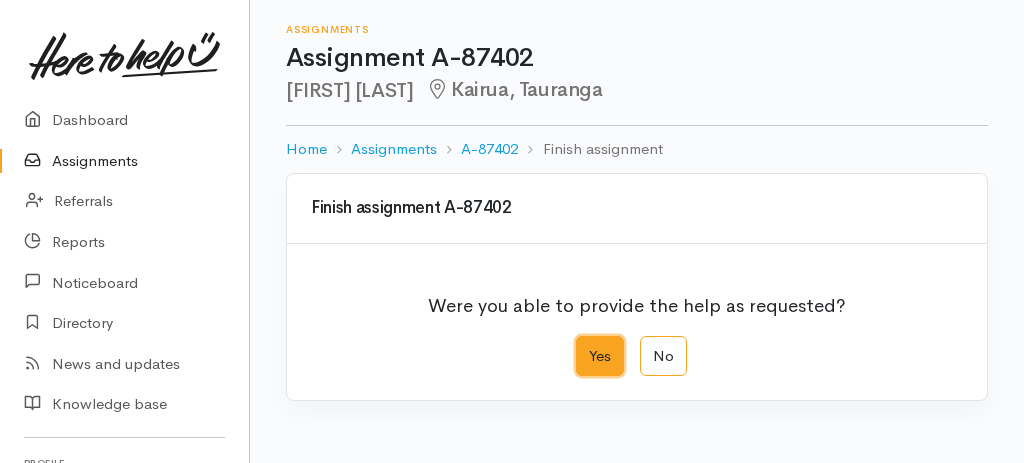 click on "Yes" at bounding box center [582, 342] 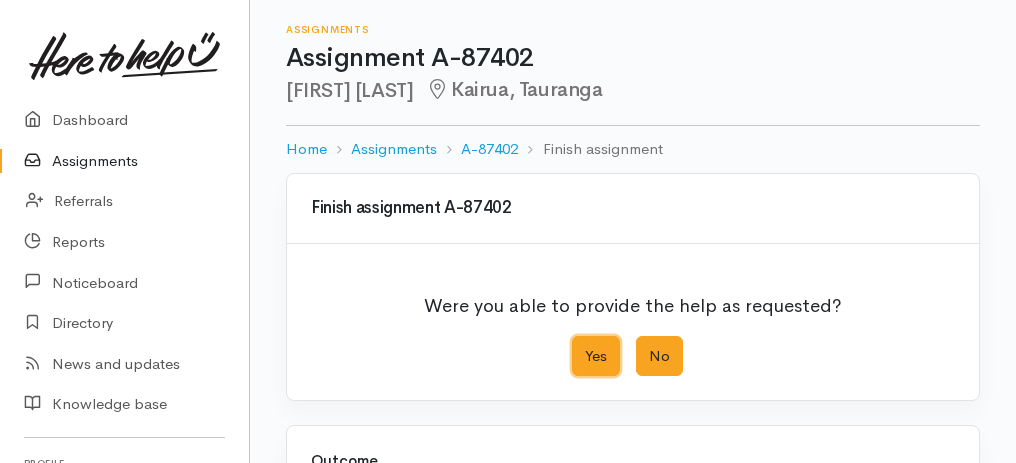 scroll, scrollTop: 333, scrollLeft: 0, axis: vertical 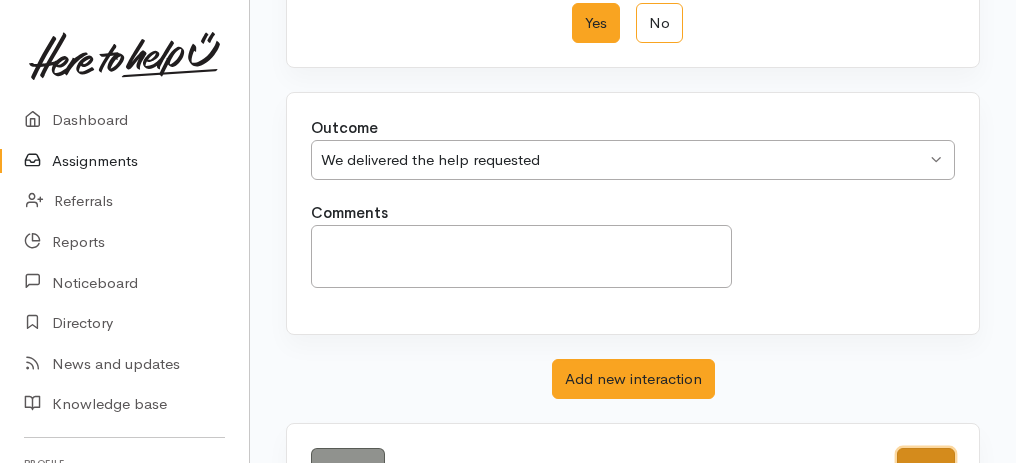 click on "Save" at bounding box center (926, 468) 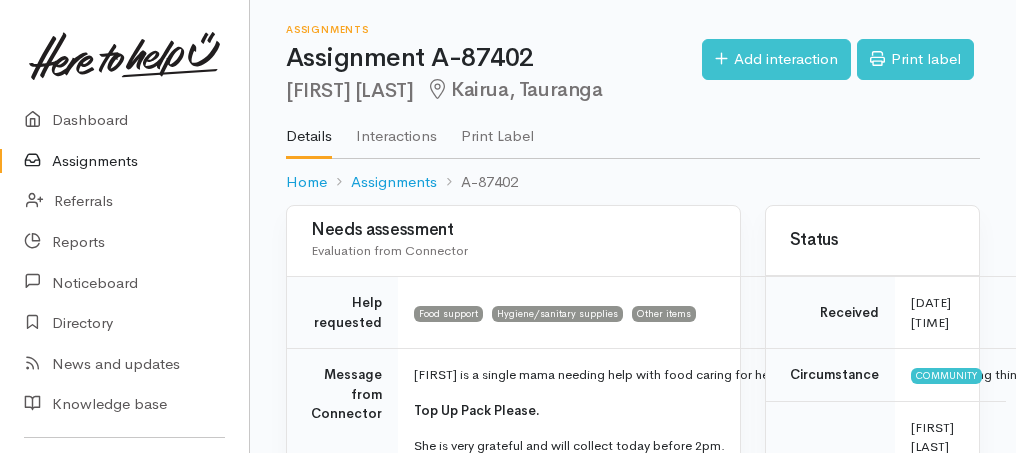 scroll, scrollTop: 0, scrollLeft: 0, axis: both 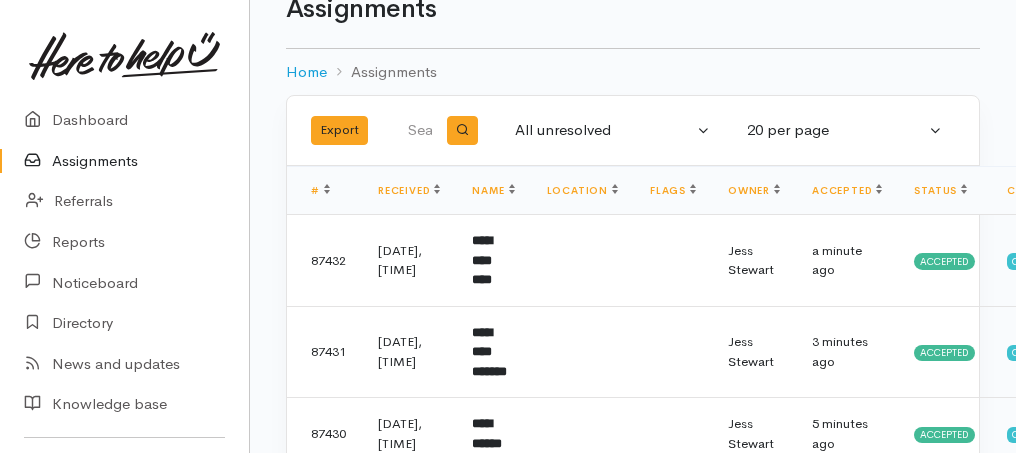 click on "Assignments" at bounding box center [124, 161] 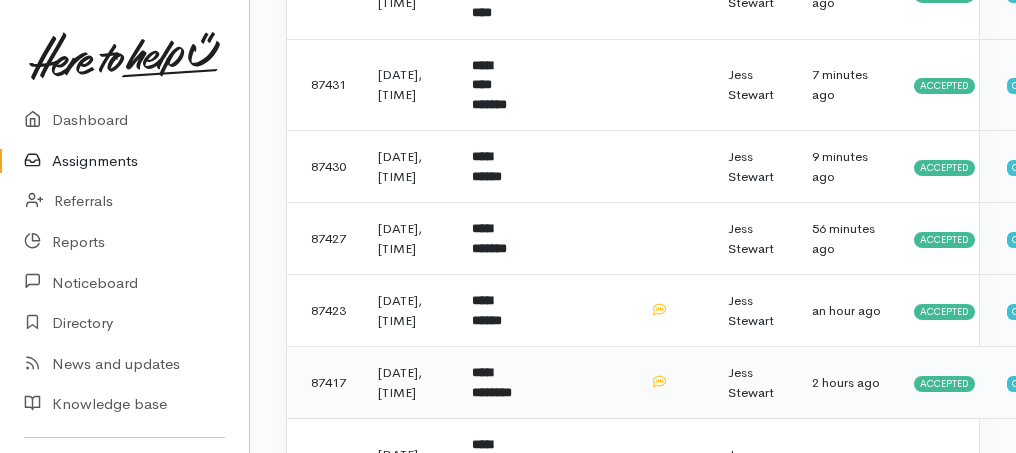 scroll, scrollTop: 49, scrollLeft: 0, axis: vertical 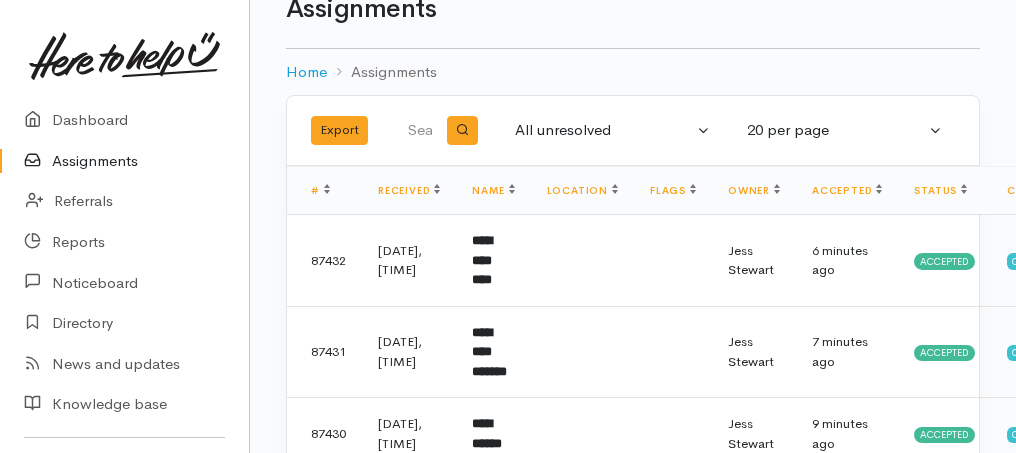 click on "Assignments" at bounding box center [124, 161] 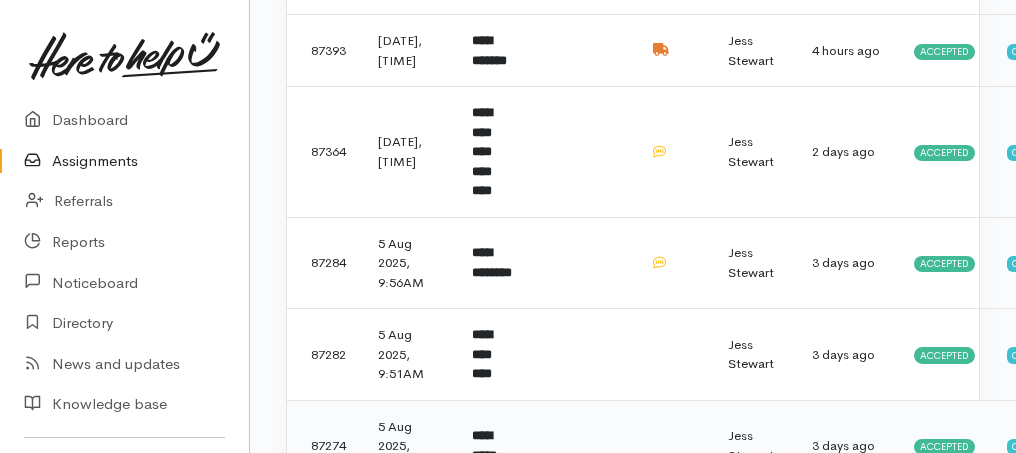 scroll, scrollTop: 54, scrollLeft: 0, axis: vertical 